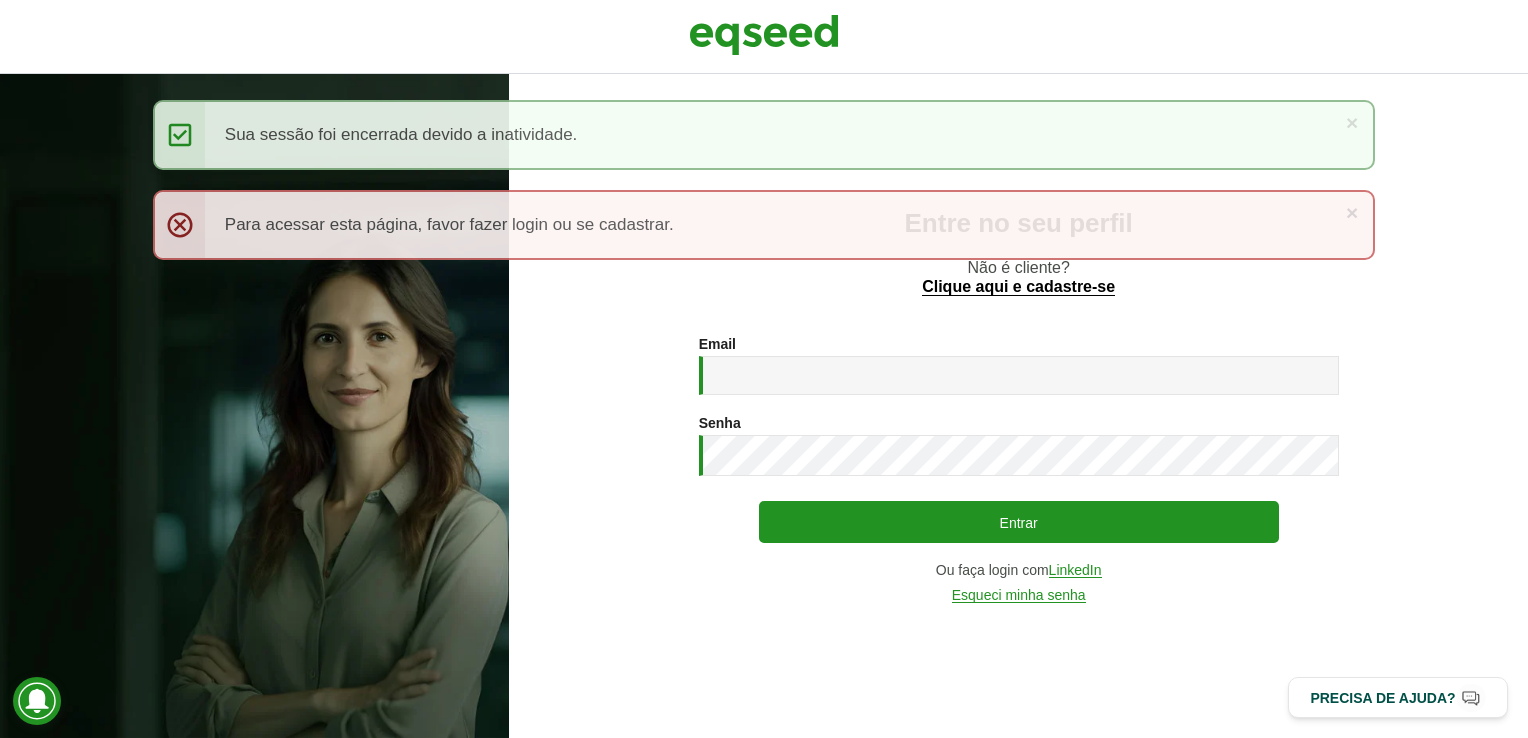 scroll, scrollTop: 0, scrollLeft: 0, axis: both 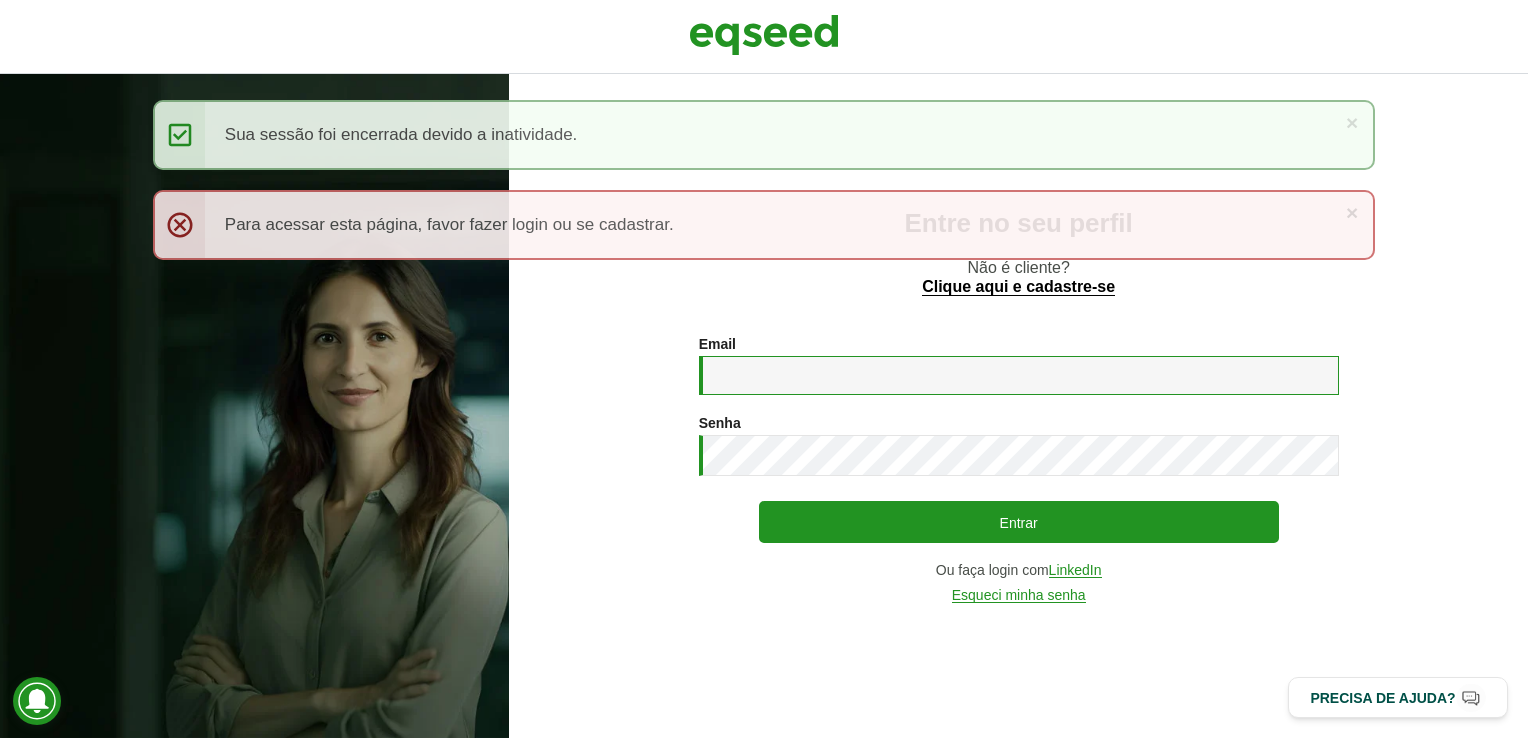 click on "Email  *" at bounding box center (1019, 375) 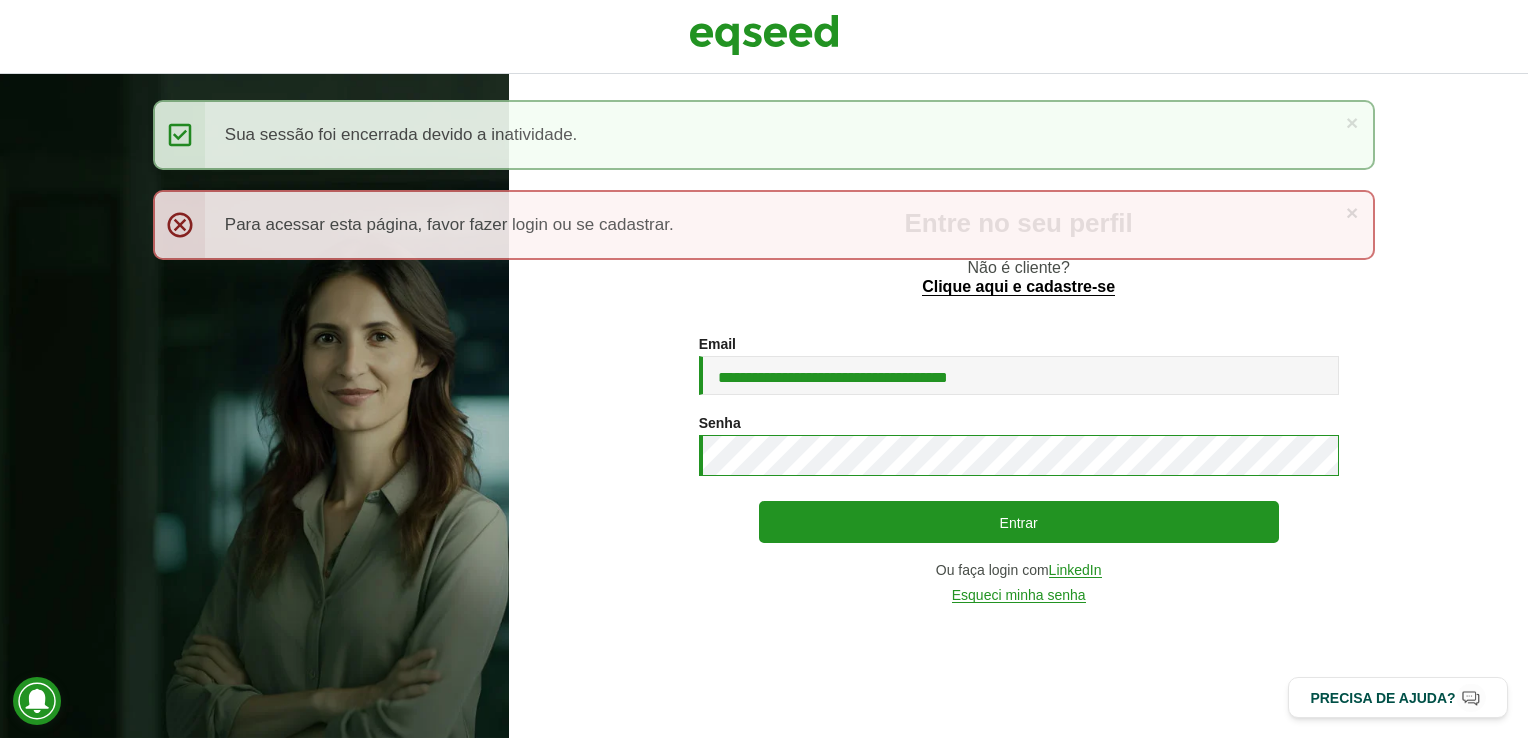 click on "Entrar" at bounding box center [1019, 522] 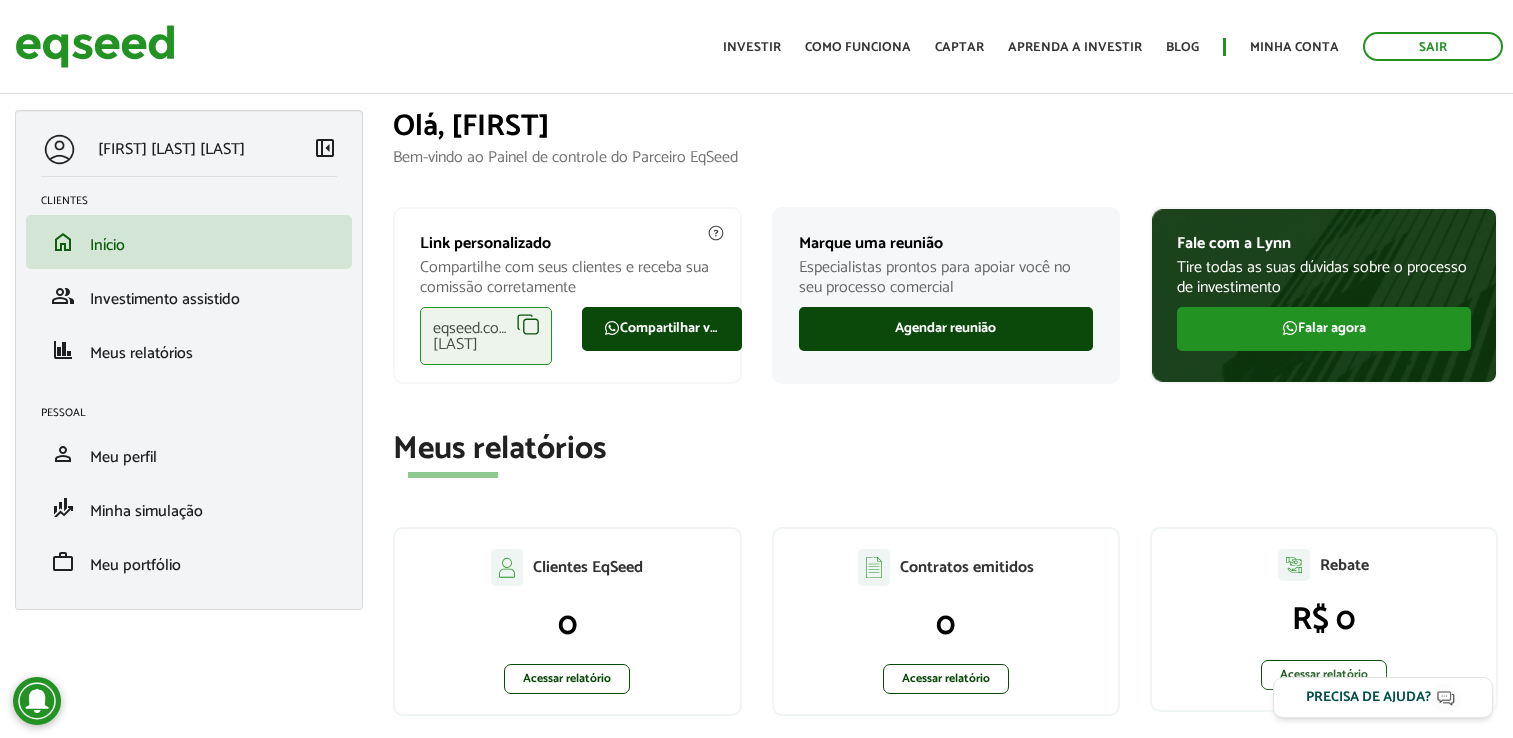 scroll, scrollTop: 0, scrollLeft: 0, axis: both 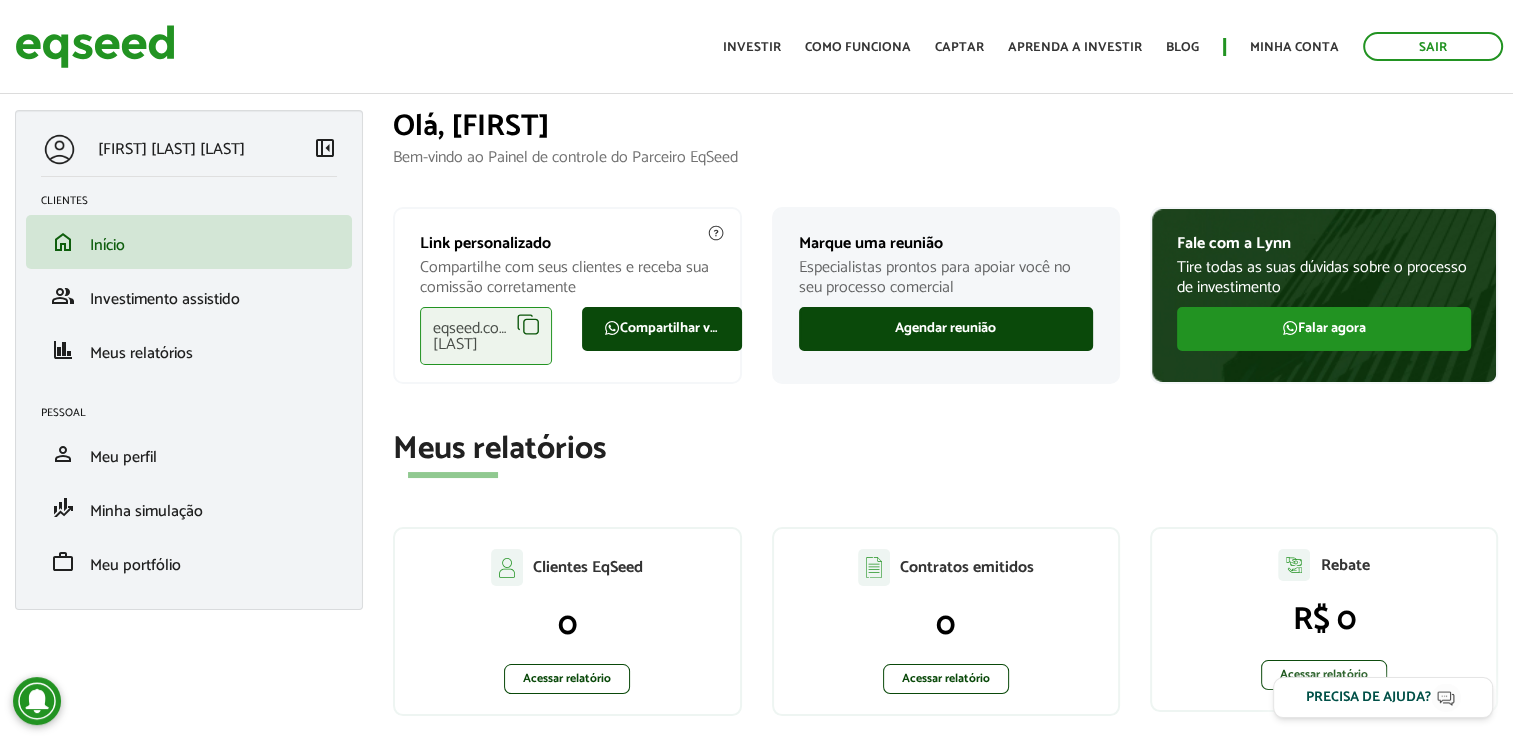 click on "Toggle navigation
Início
Investir
Como funciona
Captar
Aprenda a investir
Blog
Minha conta
Sair" at bounding box center [1113, 46] 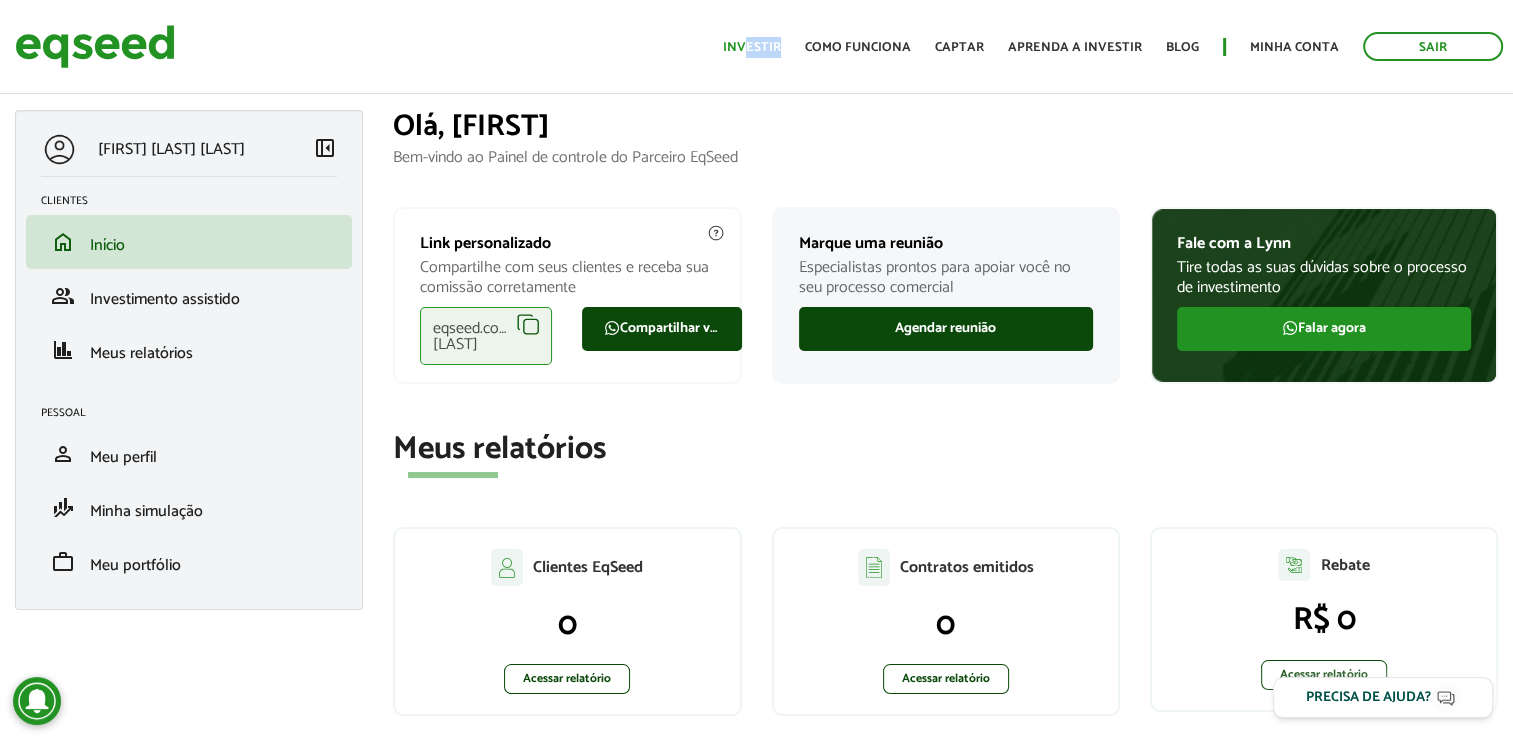 drag, startPoint x: 748, startPoint y: 59, endPoint x: 759, endPoint y: 54, distance: 12.083046 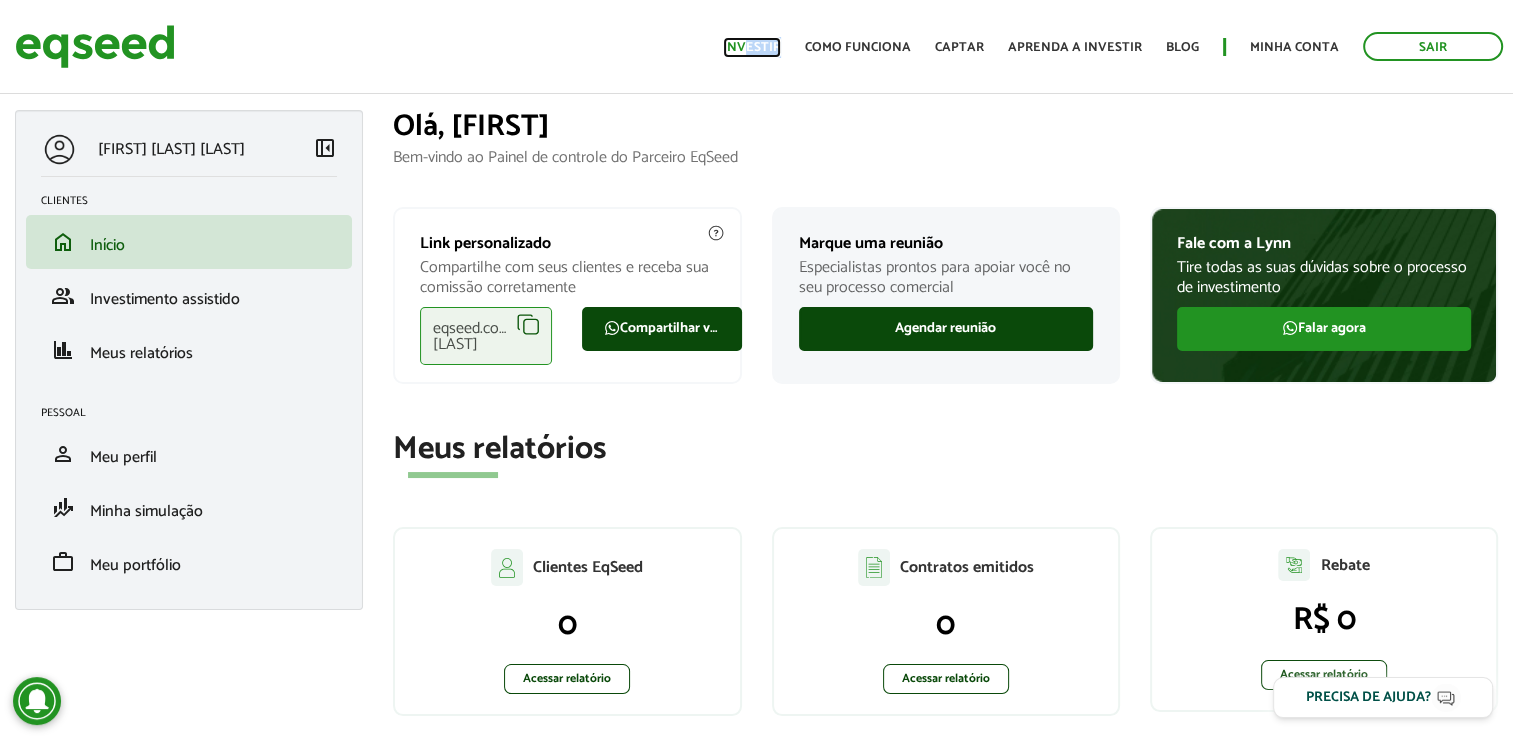 click on "Investir" at bounding box center (752, 47) 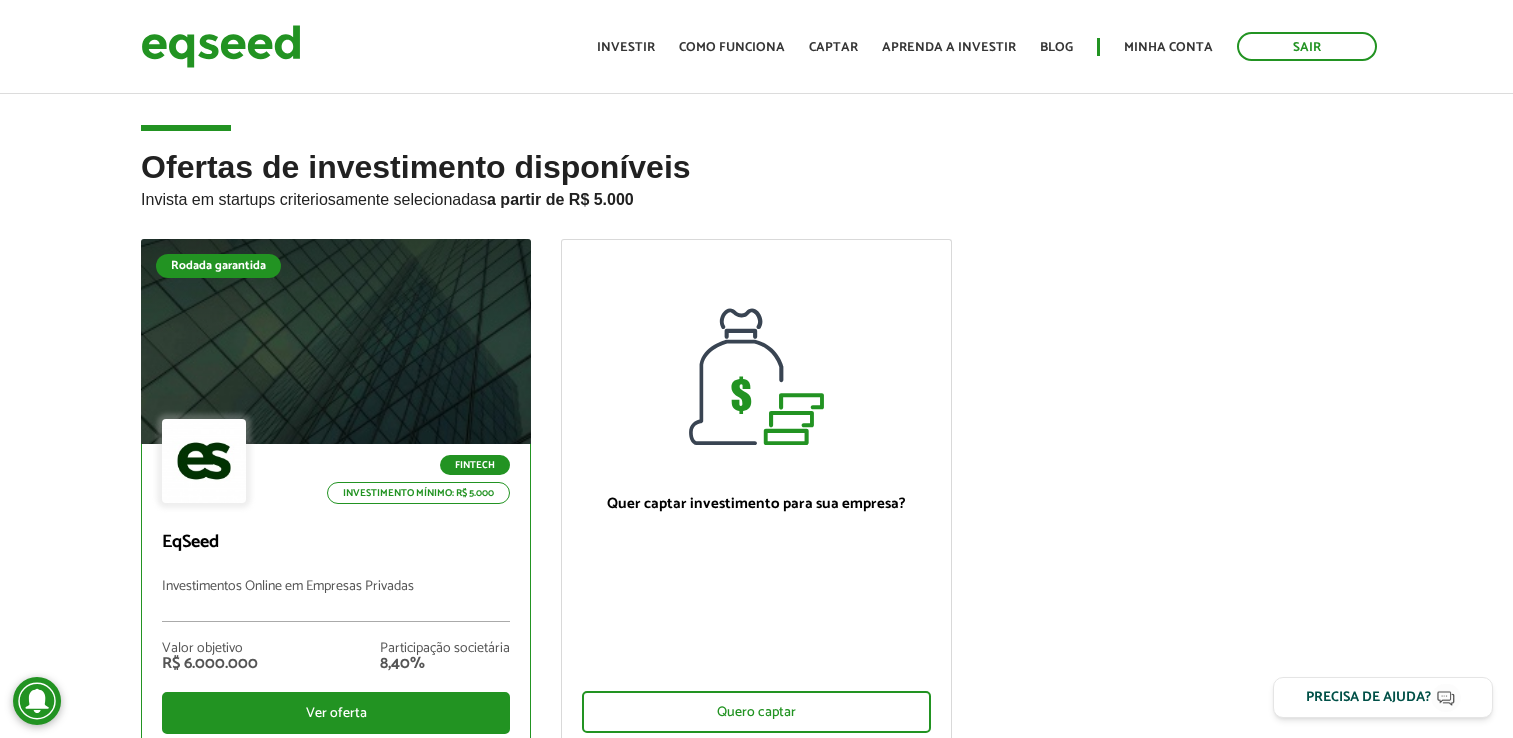 scroll, scrollTop: 0, scrollLeft: 0, axis: both 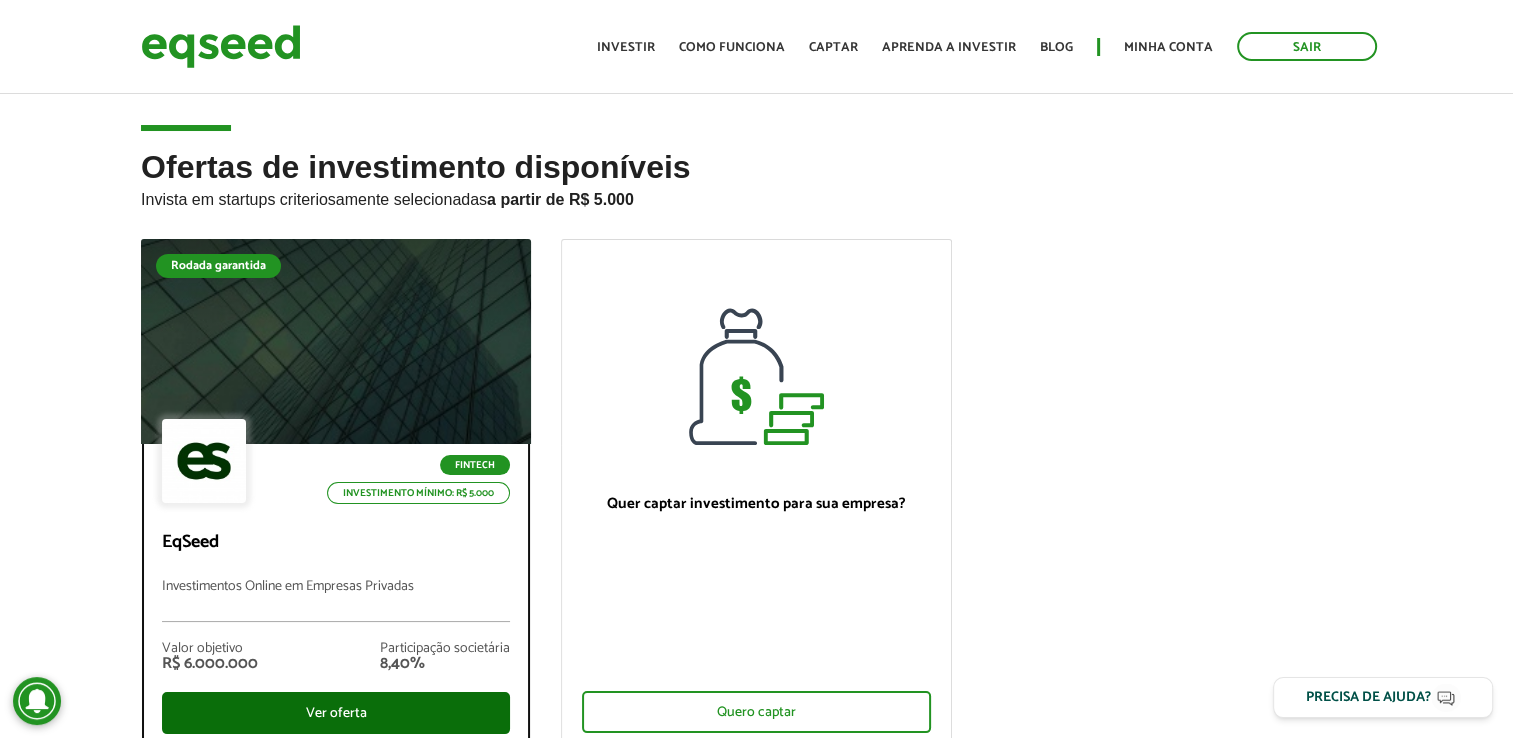 click on "Ver oferta" at bounding box center (336, 713) 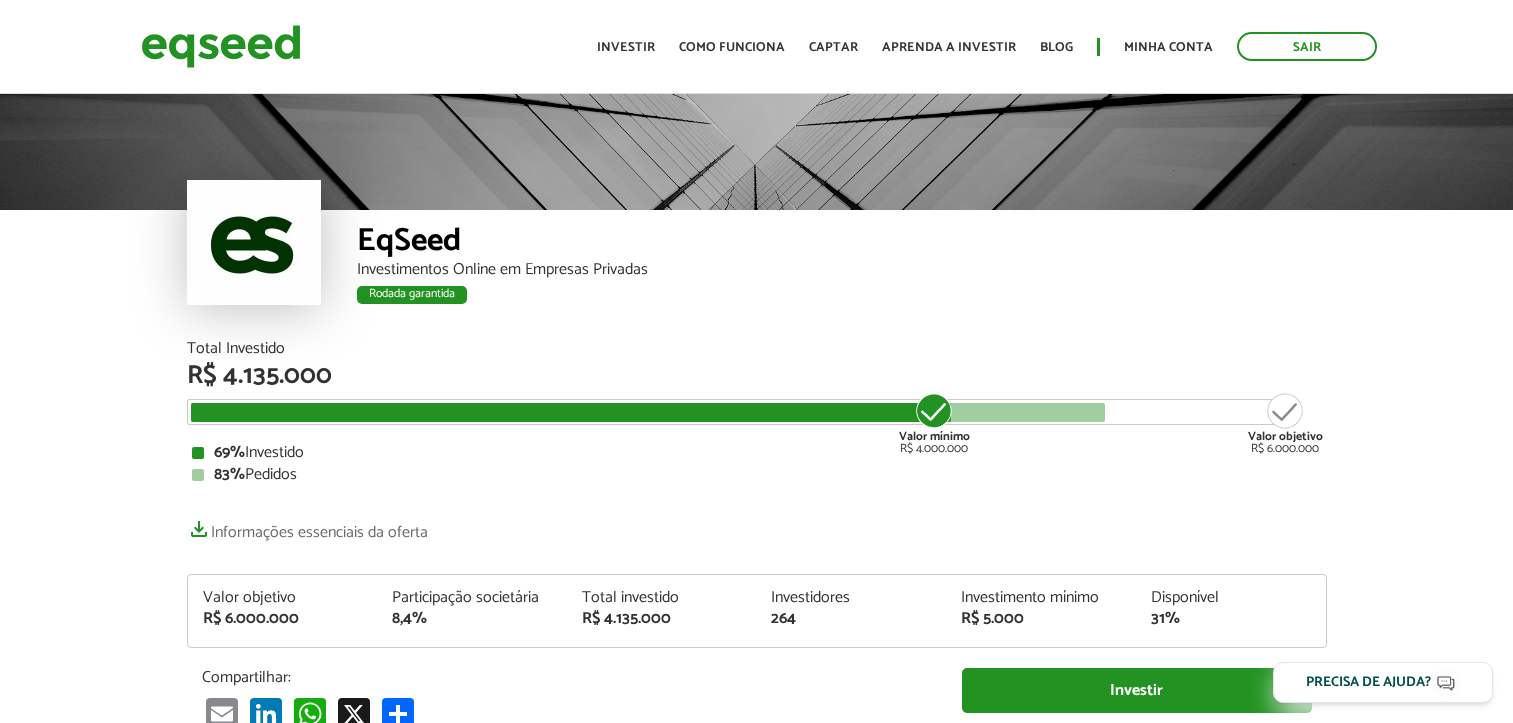 scroll, scrollTop: 0, scrollLeft: 0, axis: both 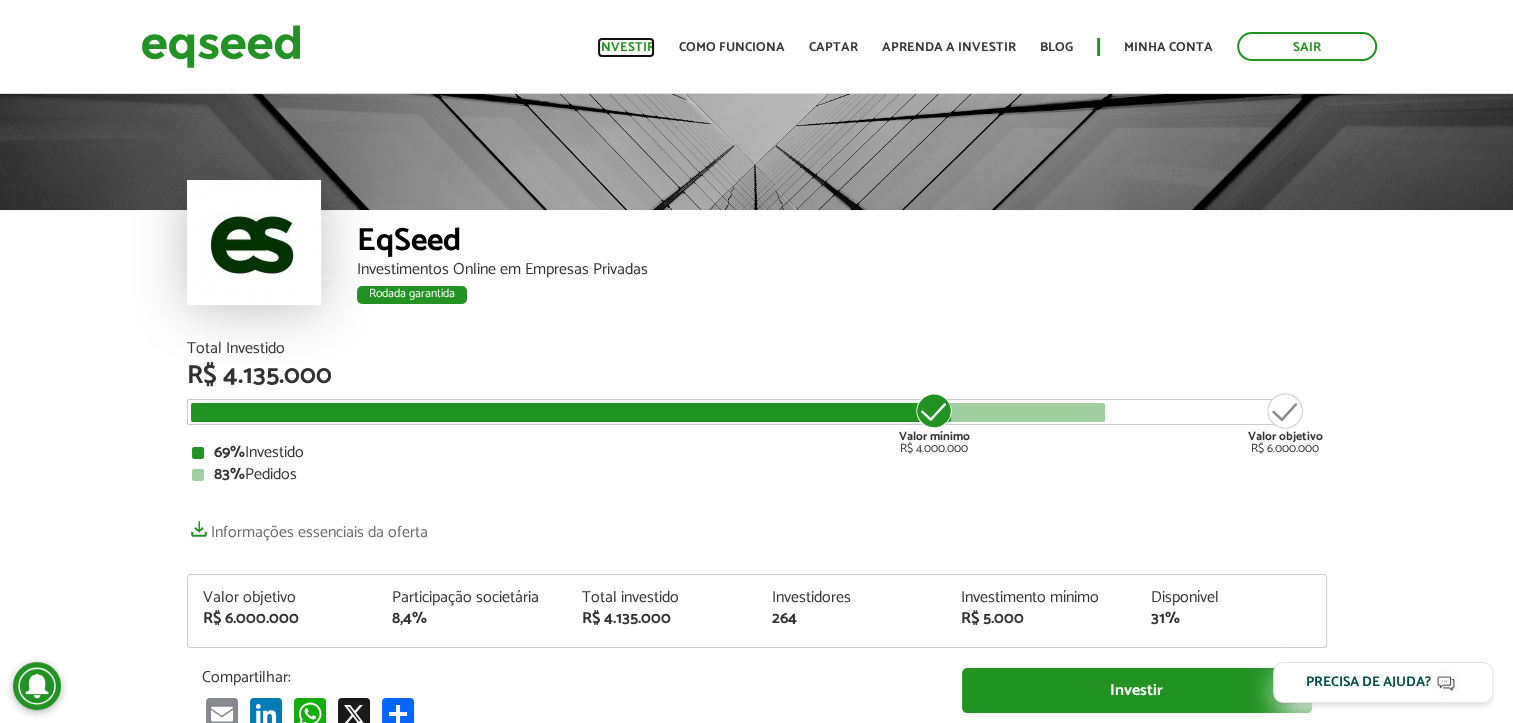 click on "Investir" at bounding box center (626, 47) 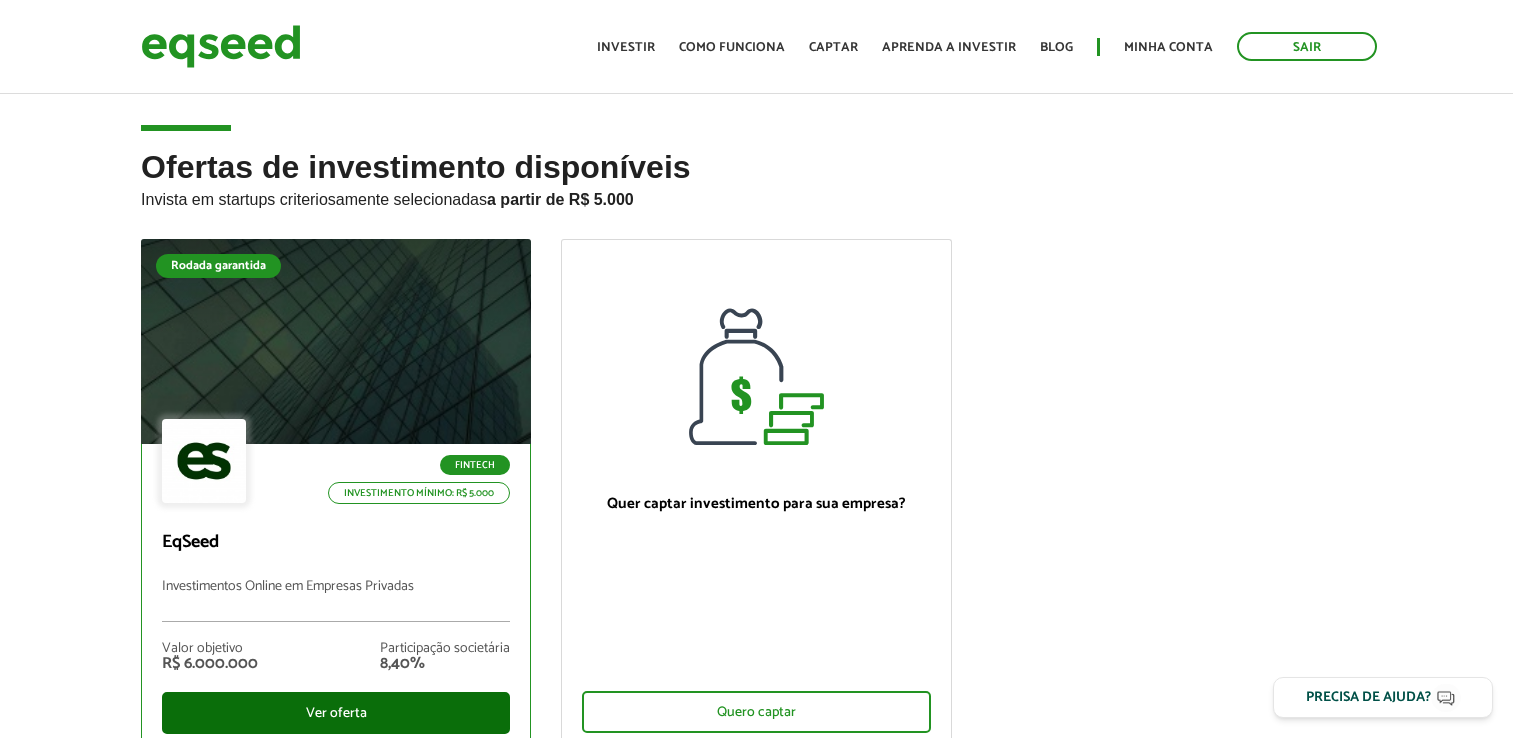 scroll, scrollTop: 0, scrollLeft: 0, axis: both 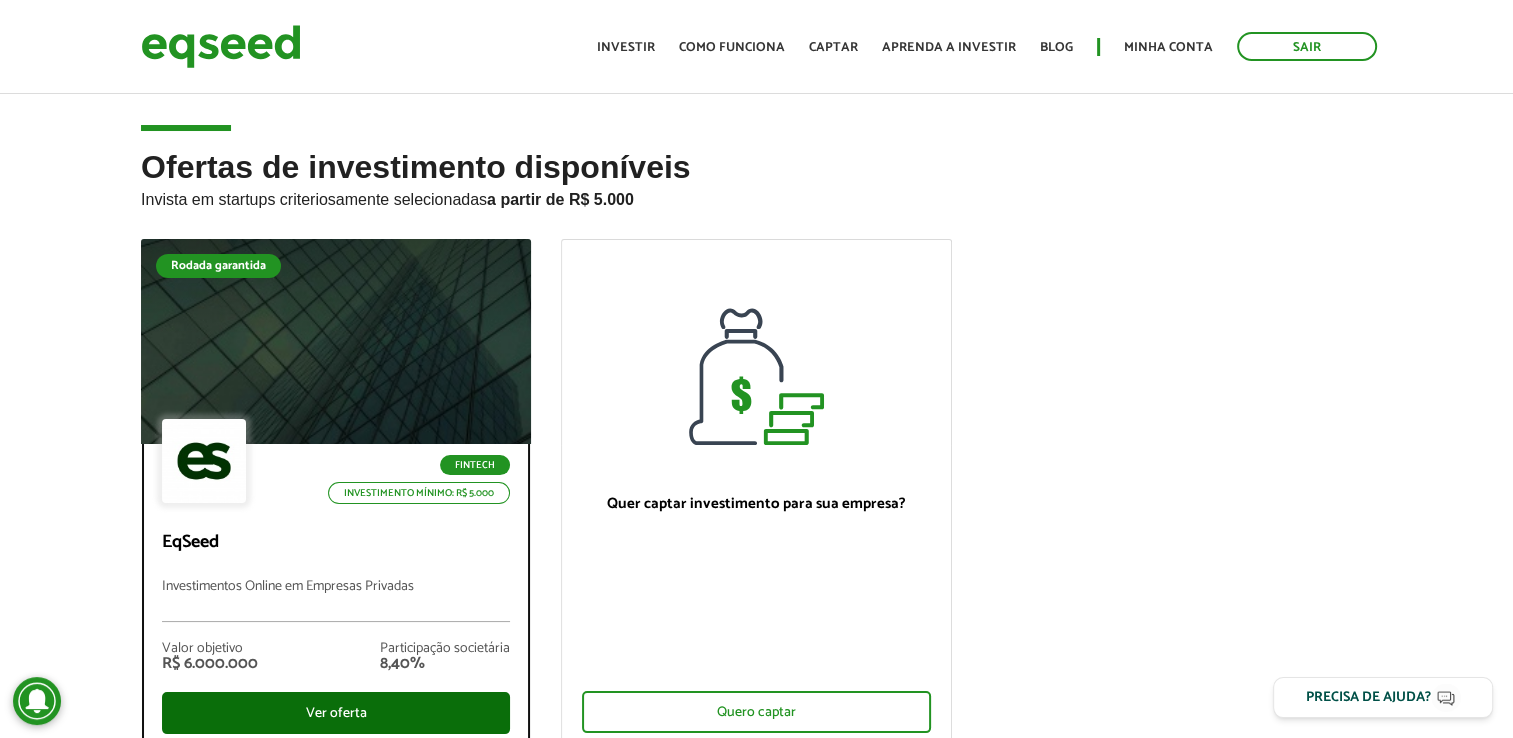 click on "Ver oferta" at bounding box center [336, 713] 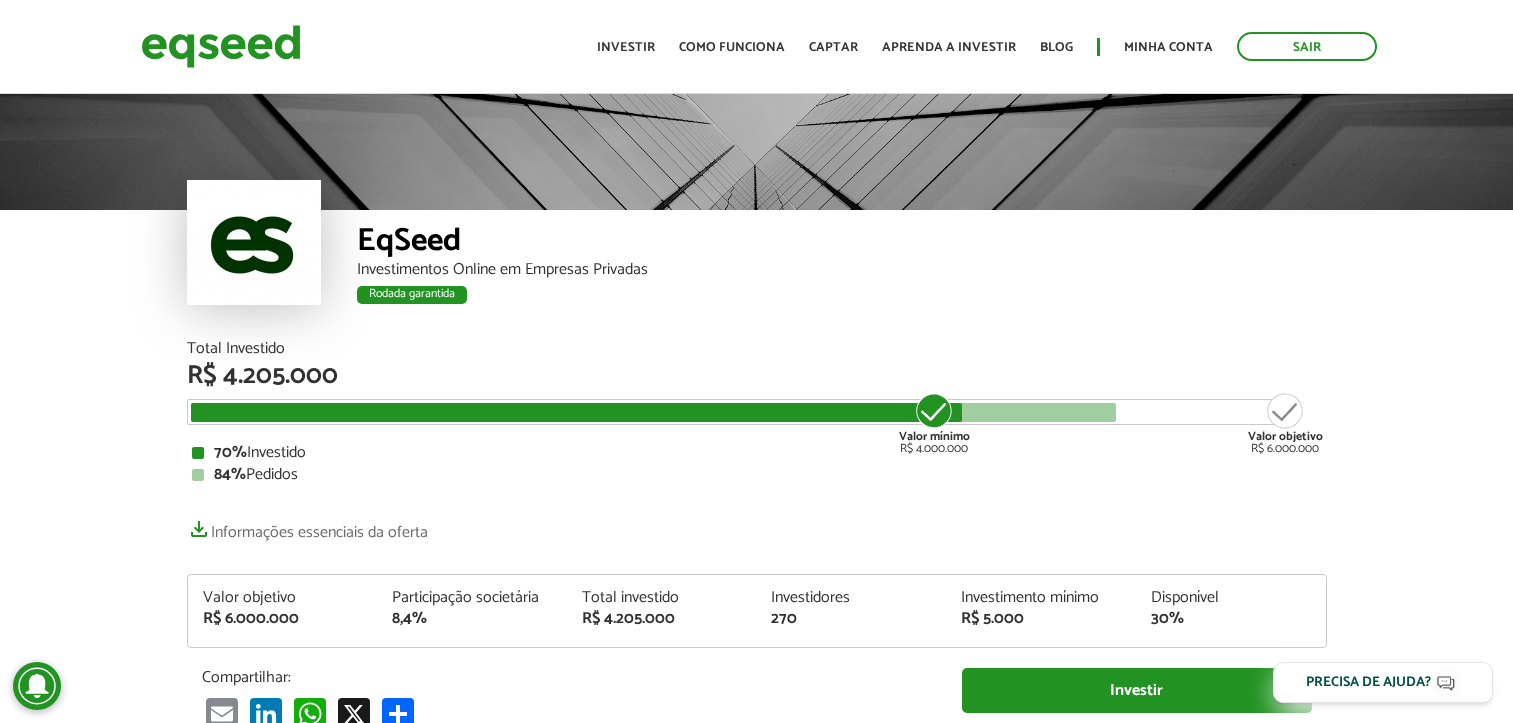 scroll, scrollTop: 0, scrollLeft: 0, axis: both 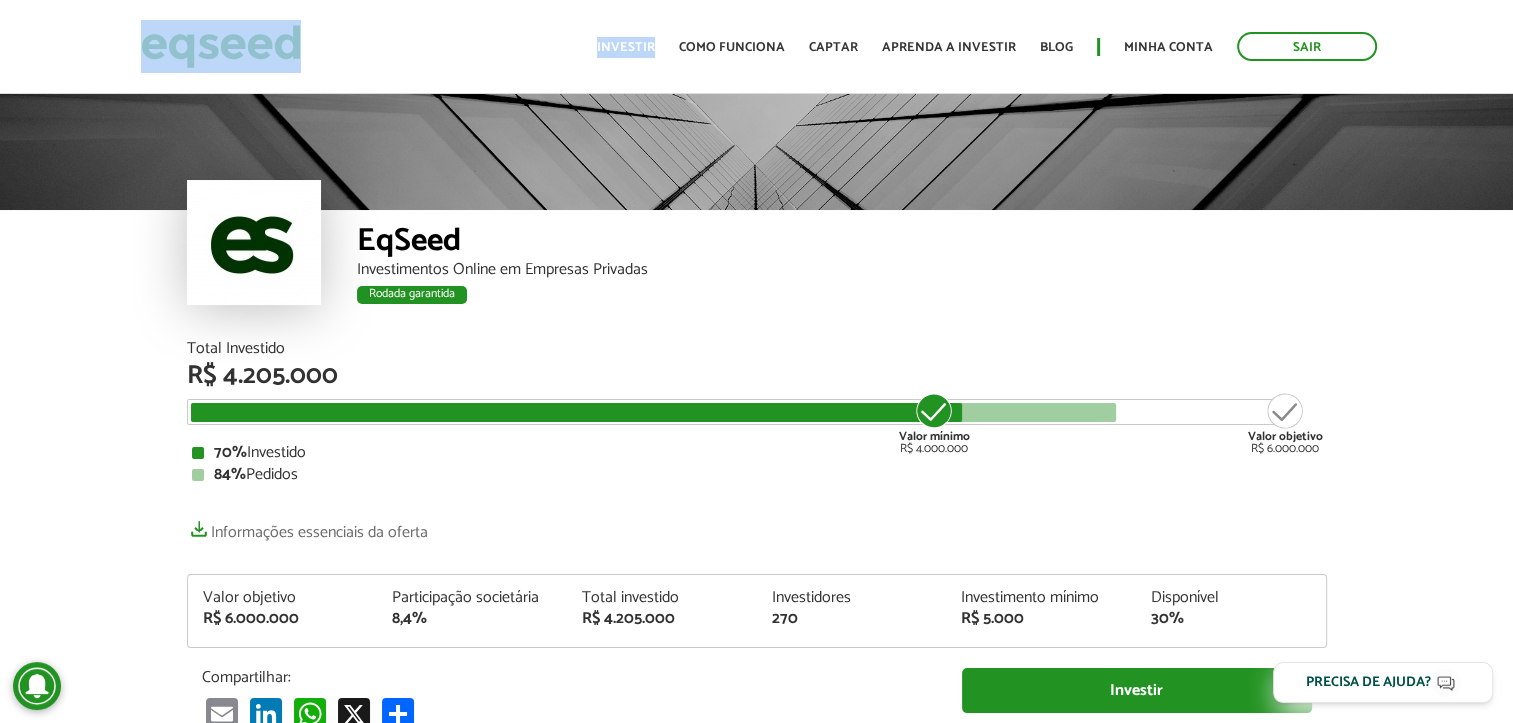 drag, startPoint x: 643, startPoint y: 63, endPoint x: 283, endPoint y: 18, distance: 362.8016 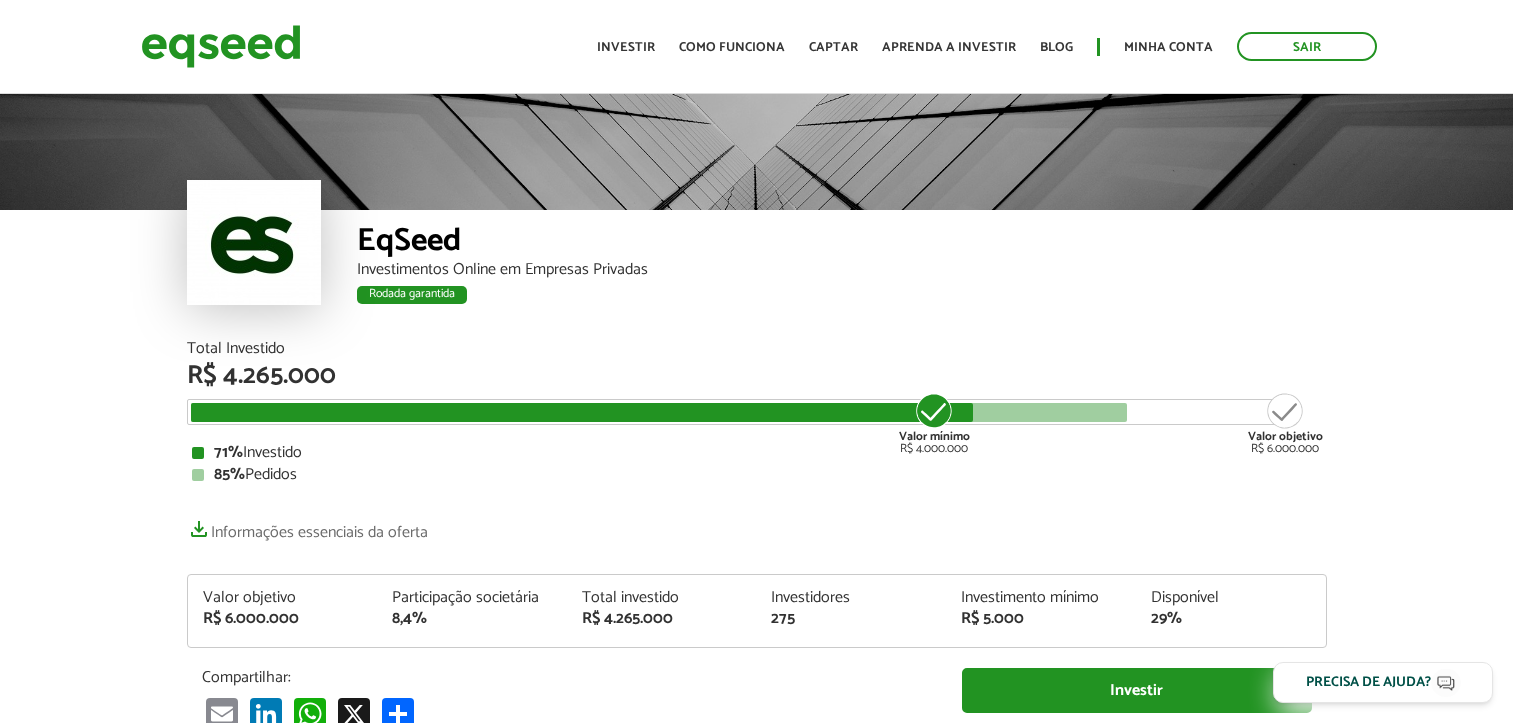 scroll, scrollTop: 0, scrollLeft: 0, axis: both 